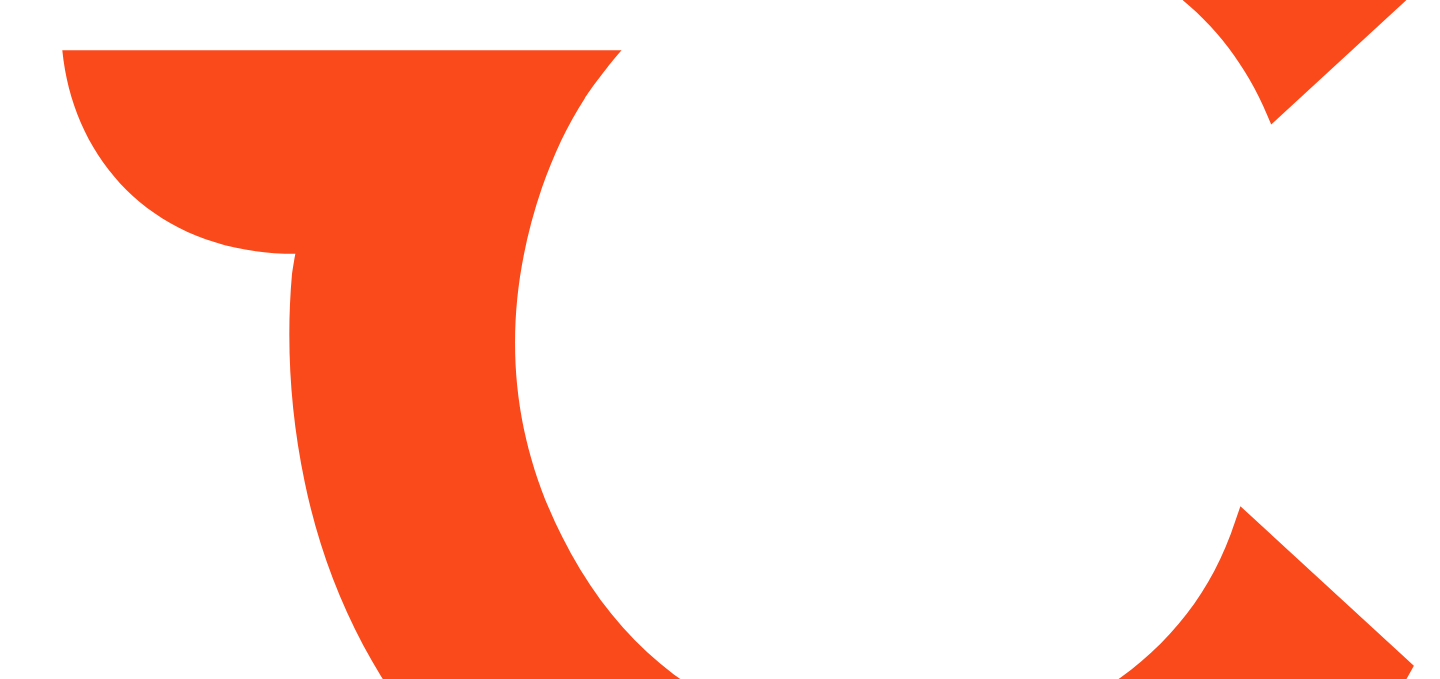 scroll, scrollTop: 0, scrollLeft: 0, axis: both 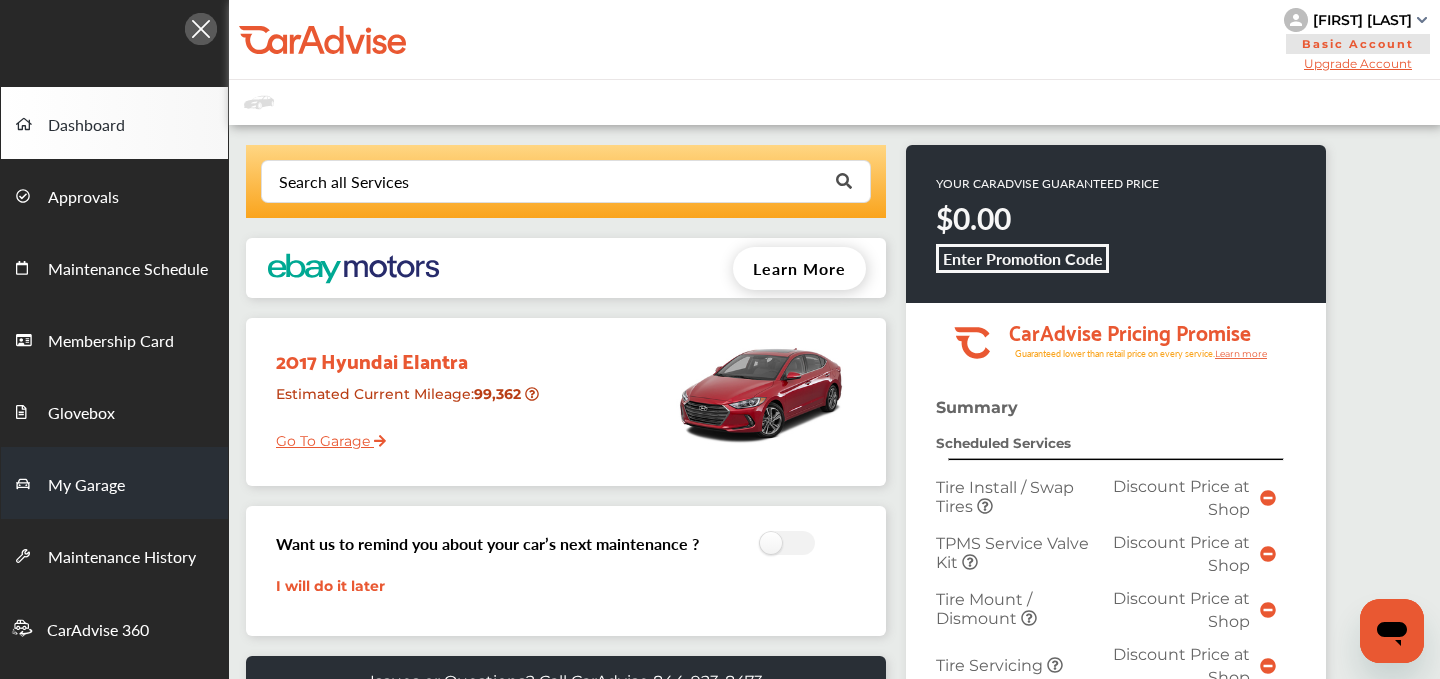 click on "My Garage" at bounding box center [86, 486] 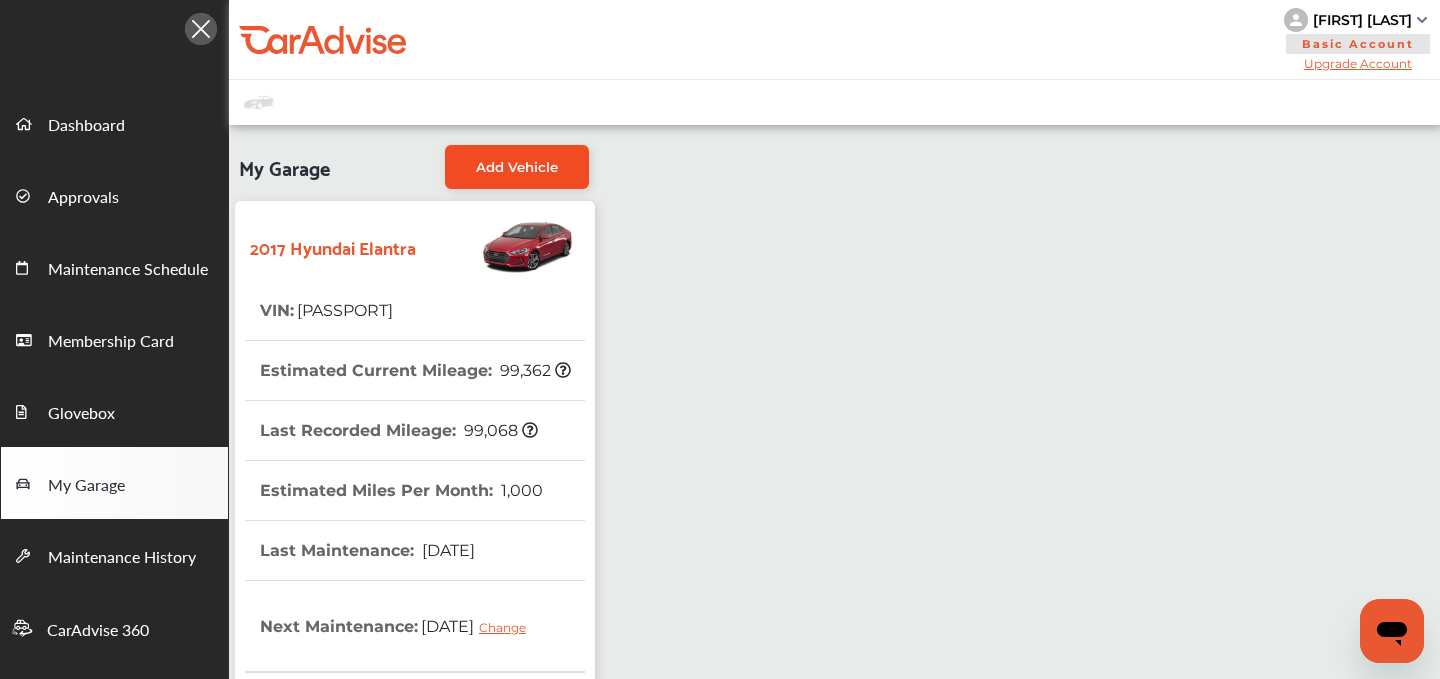 click on "Add Vehicle" at bounding box center [517, 167] 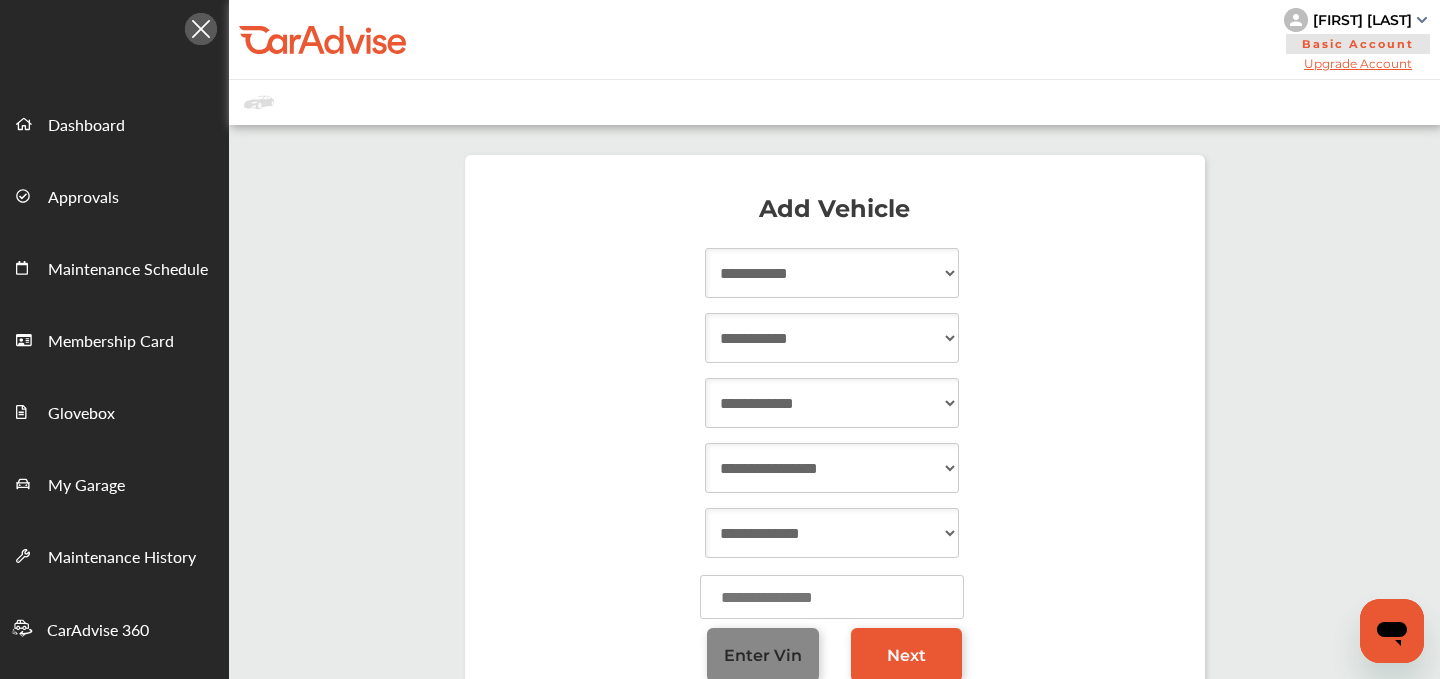 click on "Enter Vin" at bounding box center [763, 655] 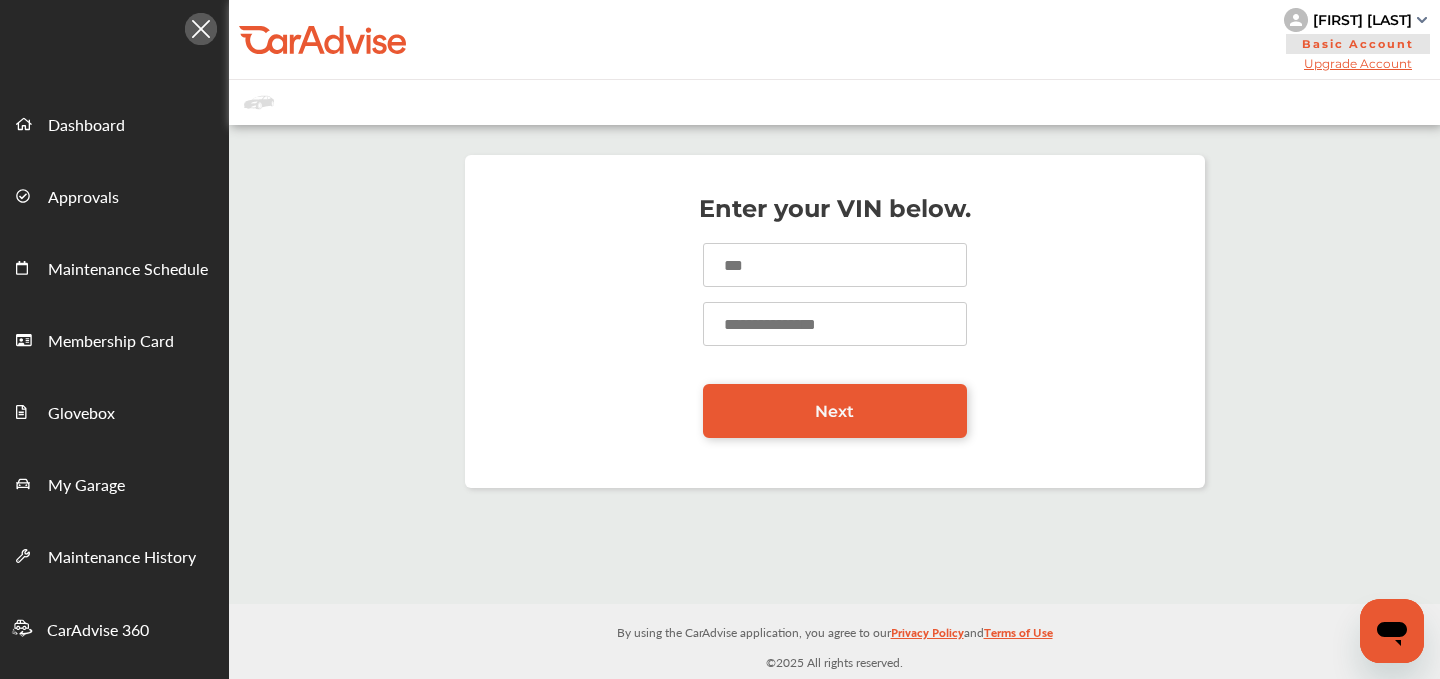 click at bounding box center (835, 265) 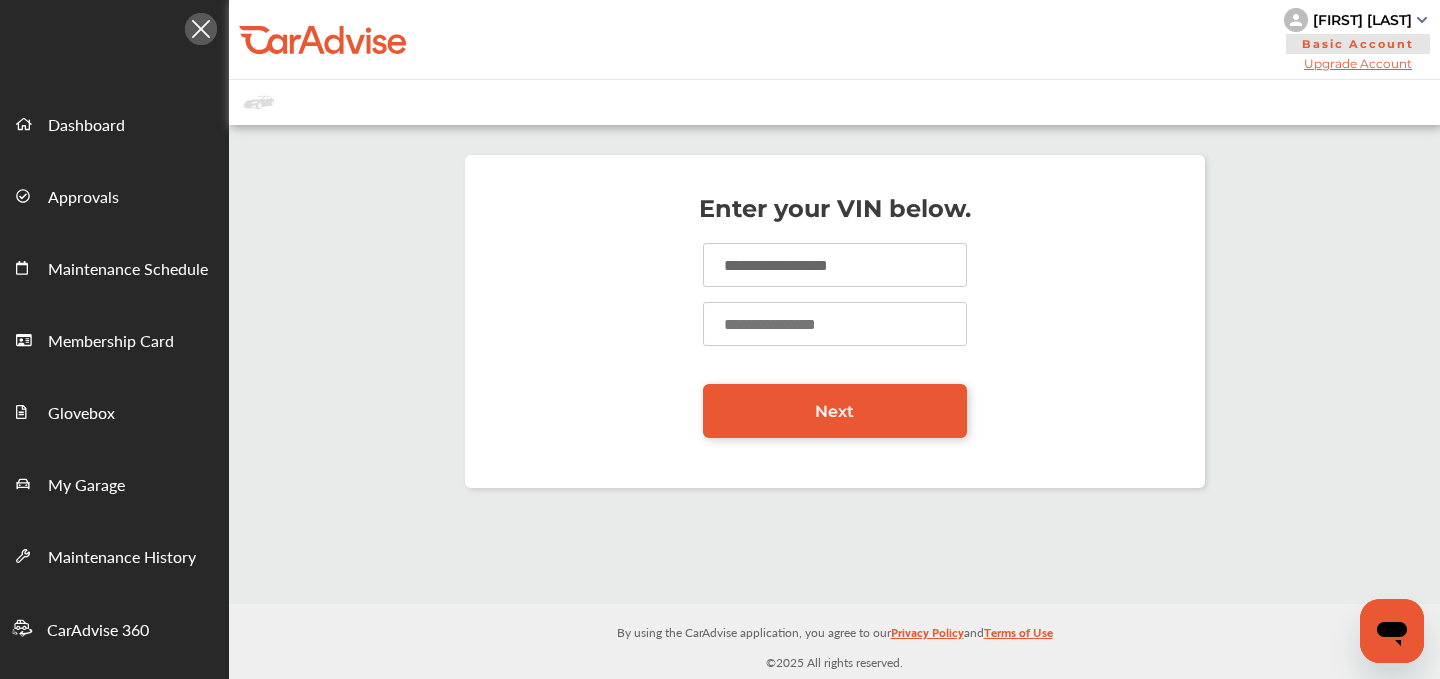 type on "**********" 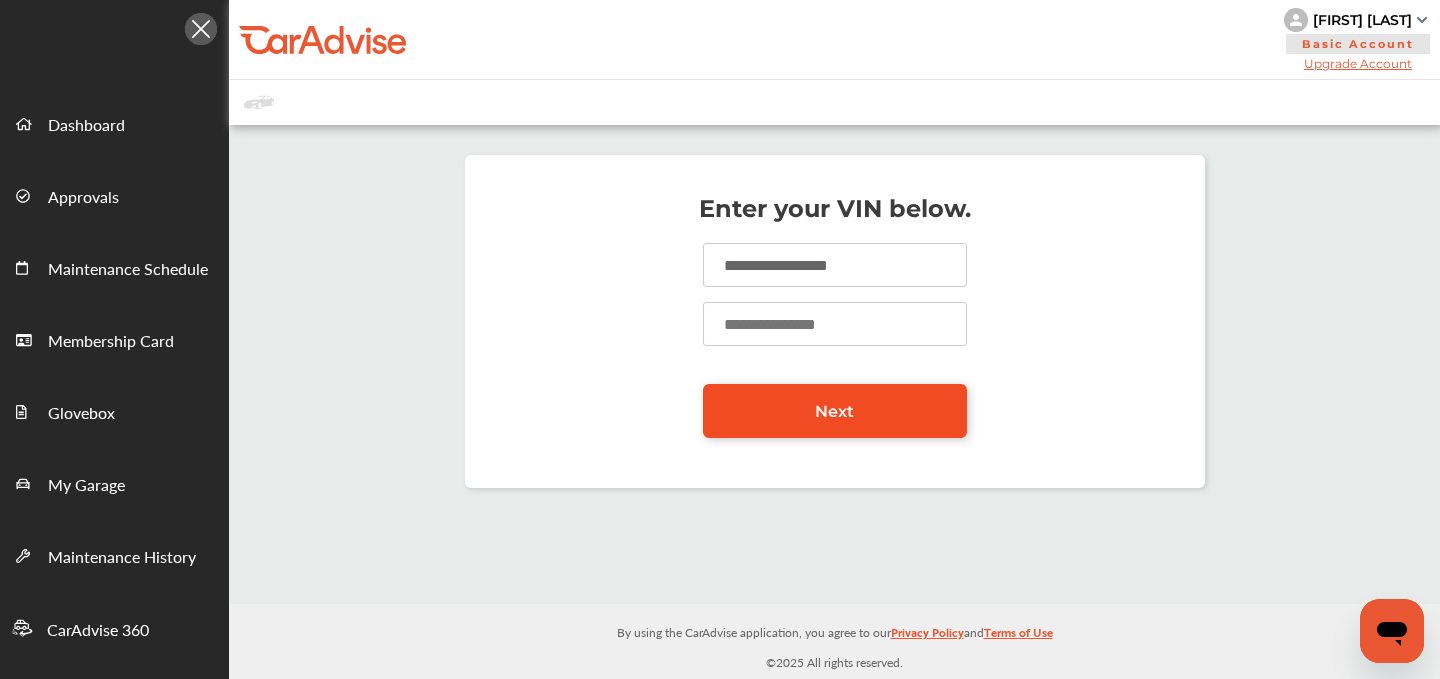 type on "*****" 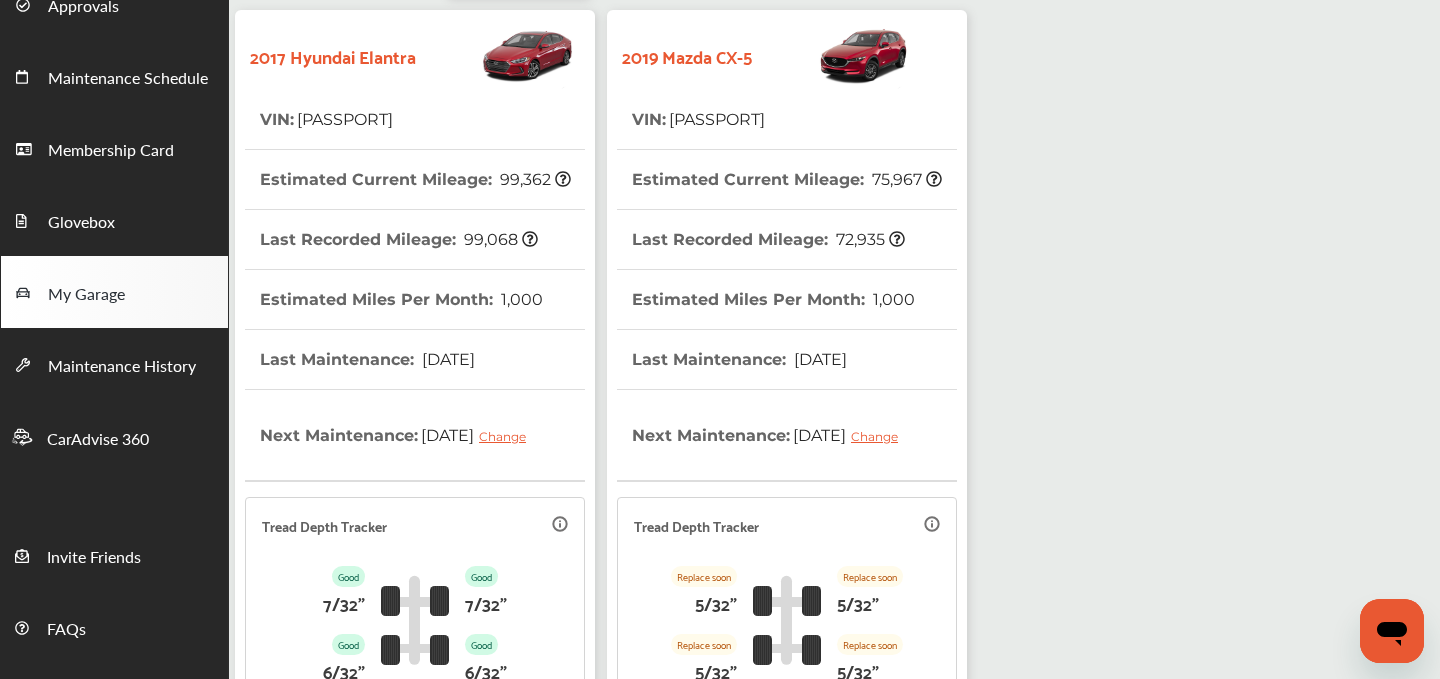scroll, scrollTop: 0, scrollLeft: 0, axis: both 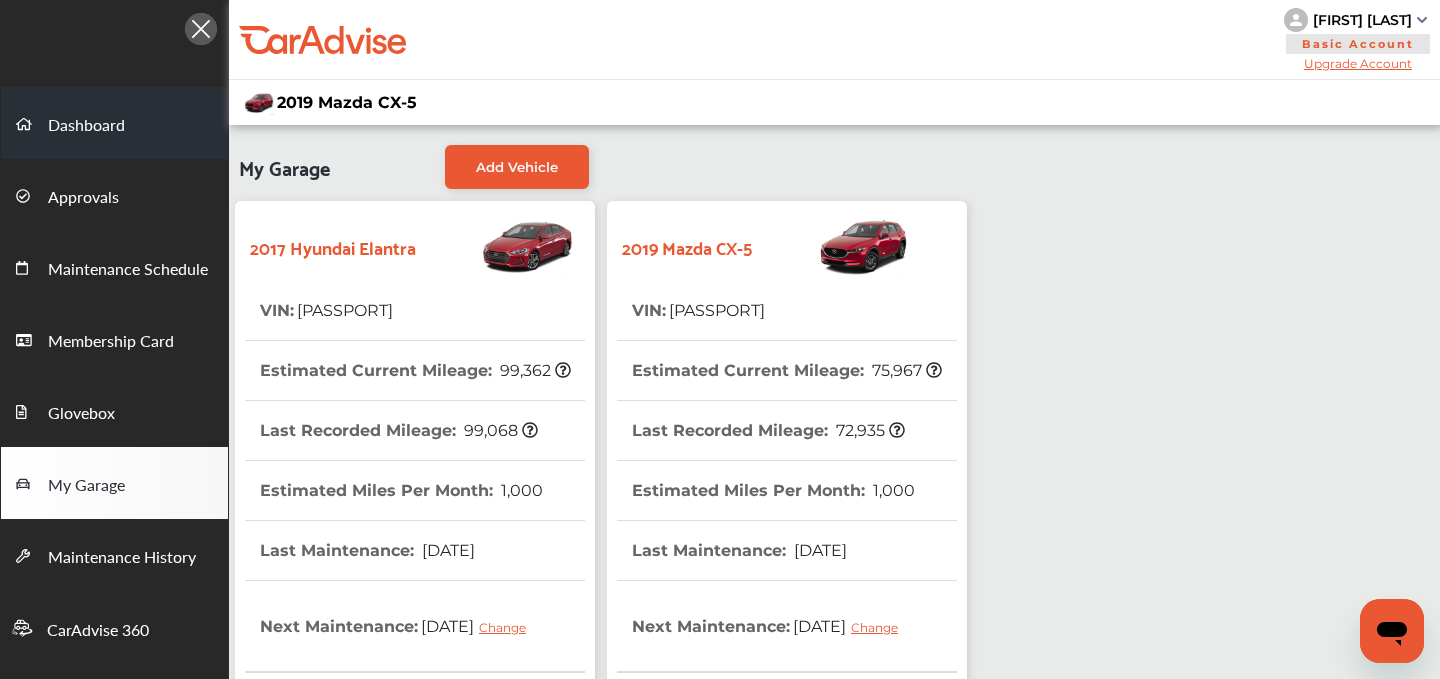 click on "Dashboard" at bounding box center [86, 126] 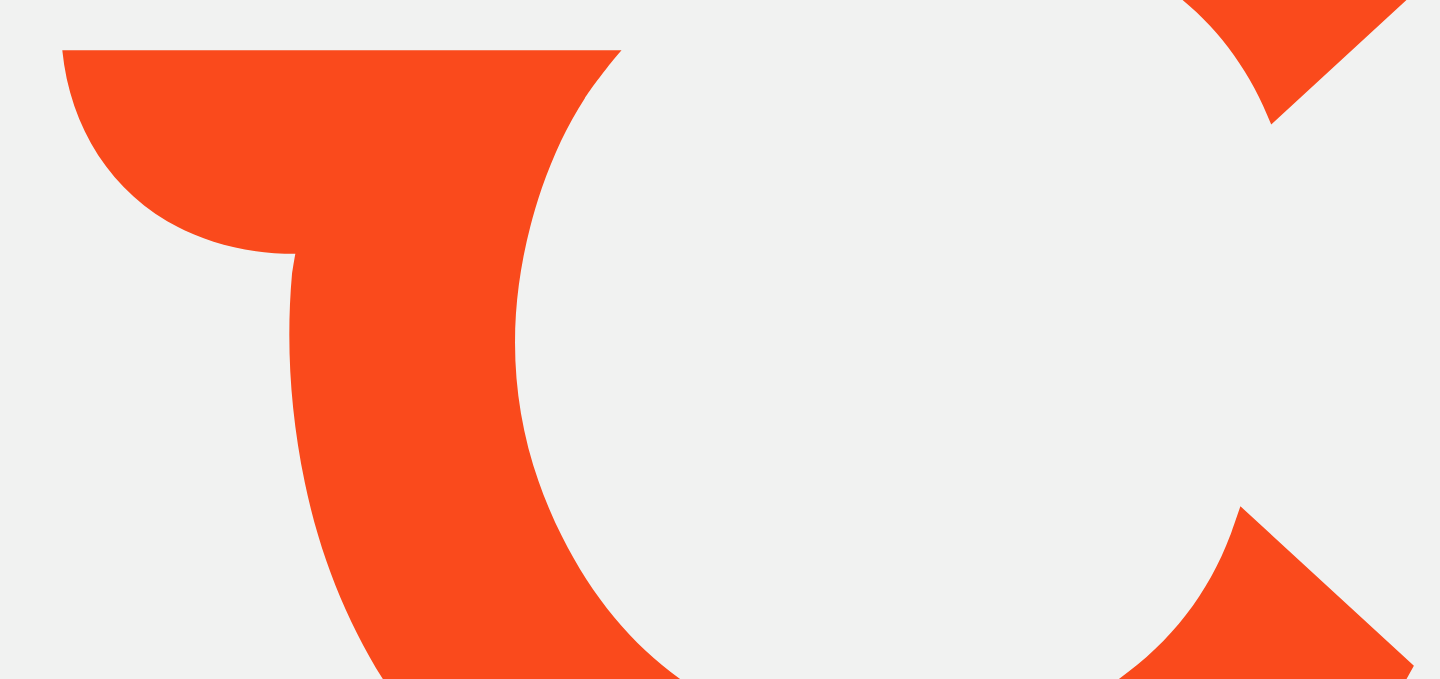 scroll, scrollTop: 0, scrollLeft: 0, axis: both 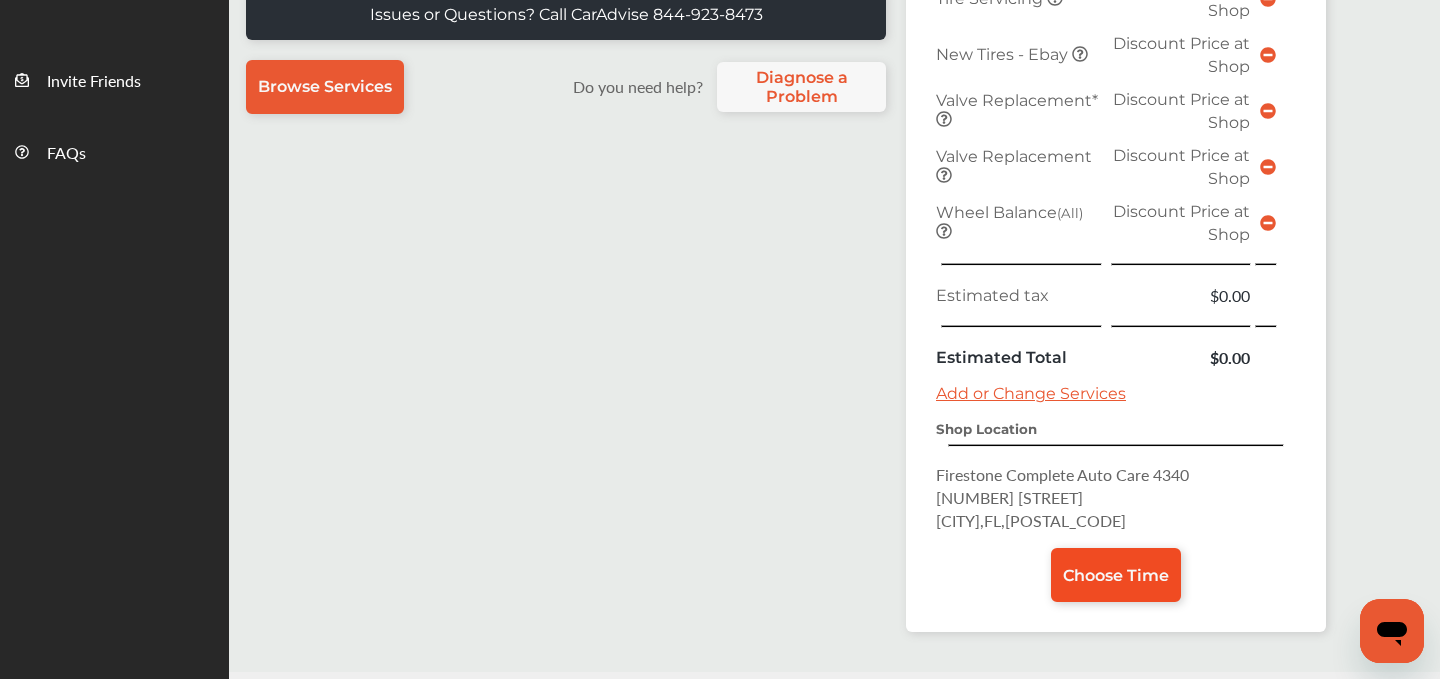 click on "Choose Time" at bounding box center (1116, 575) 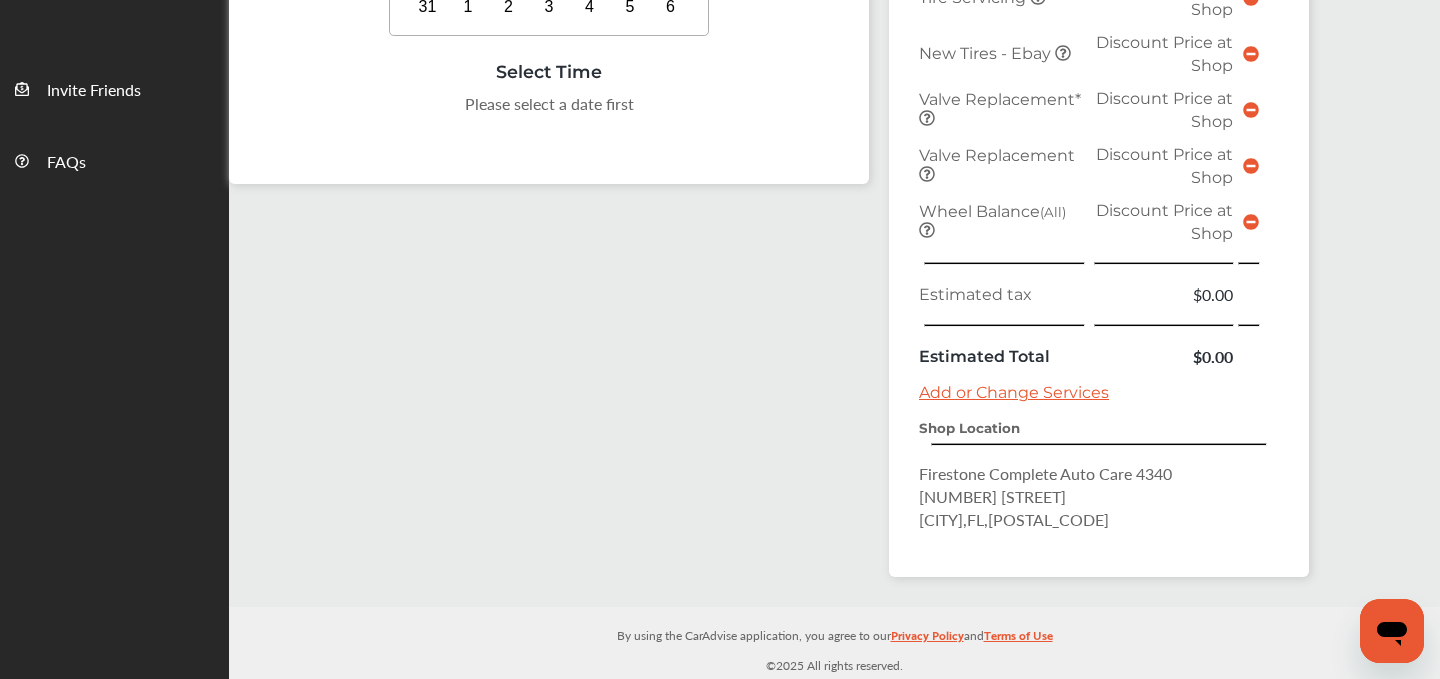 scroll, scrollTop: 0, scrollLeft: 0, axis: both 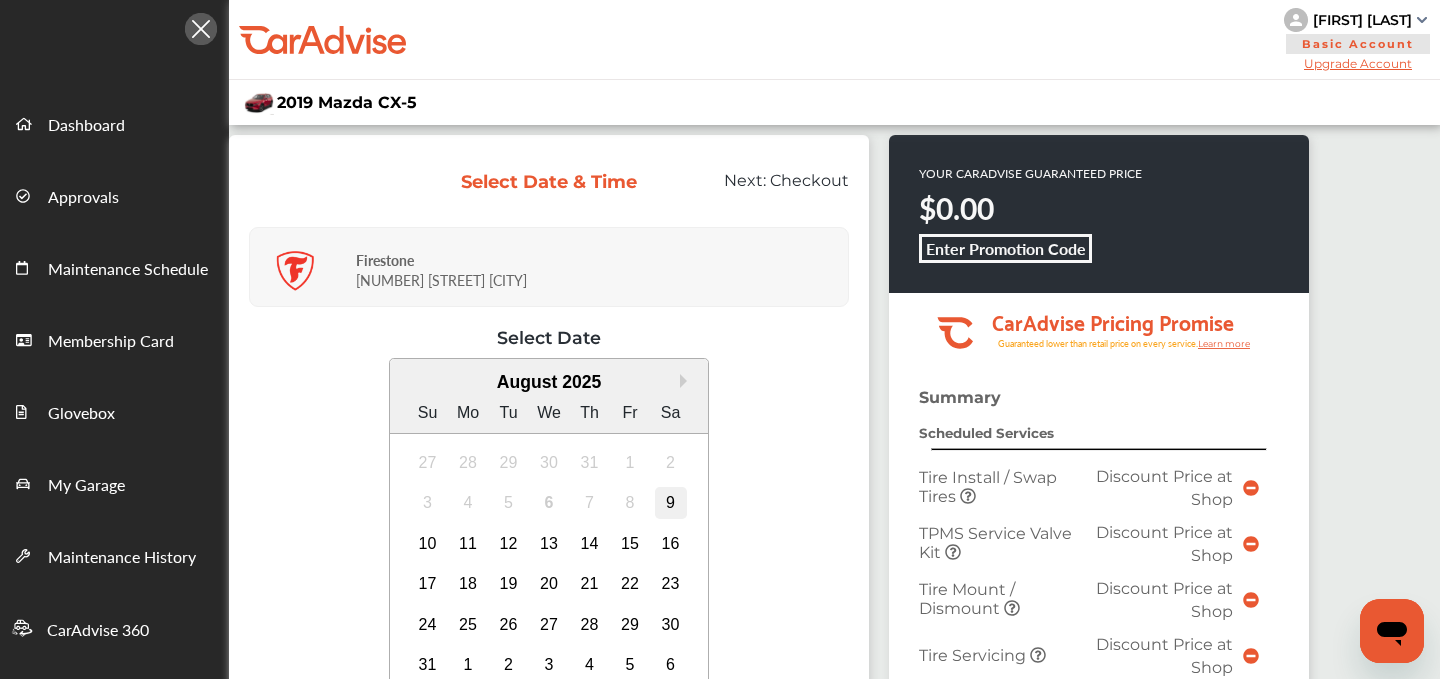 click on "9" at bounding box center [671, 503] 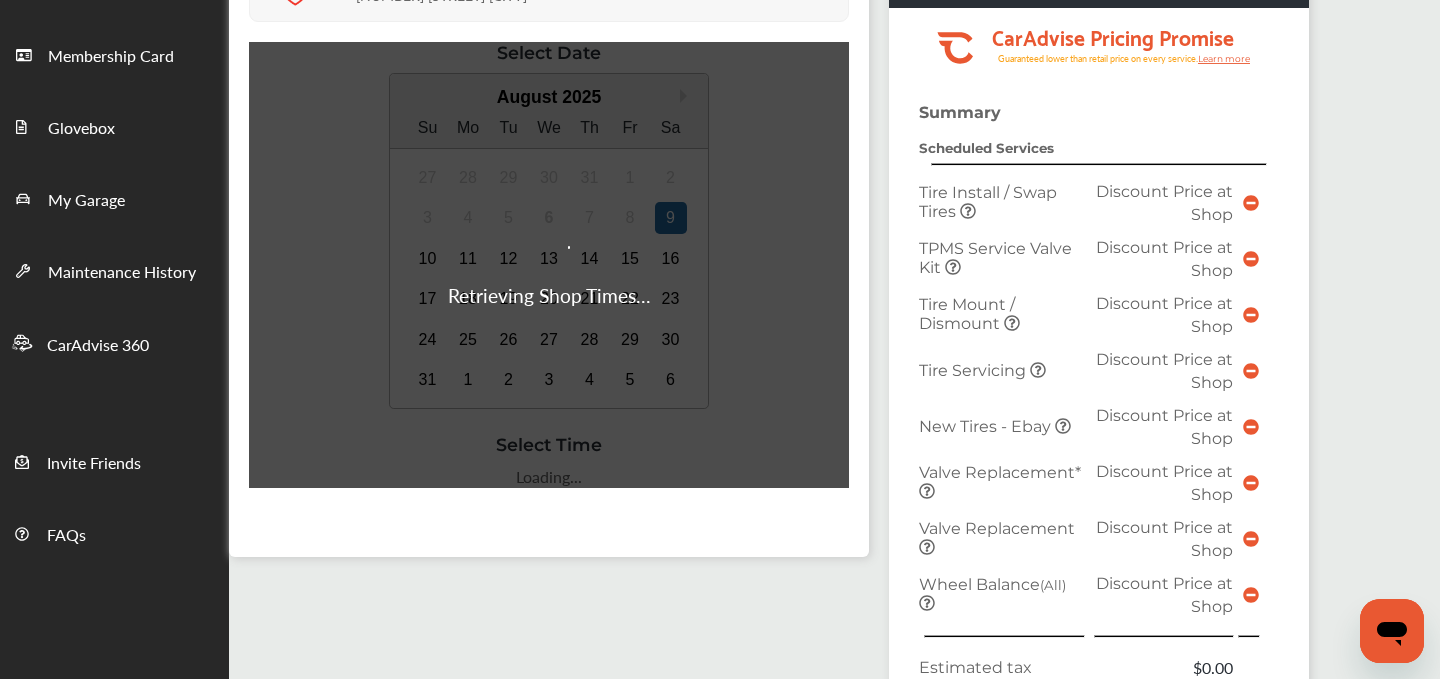 scroll, scrollTop: 317, scrollLeft: 0, axis: vertical 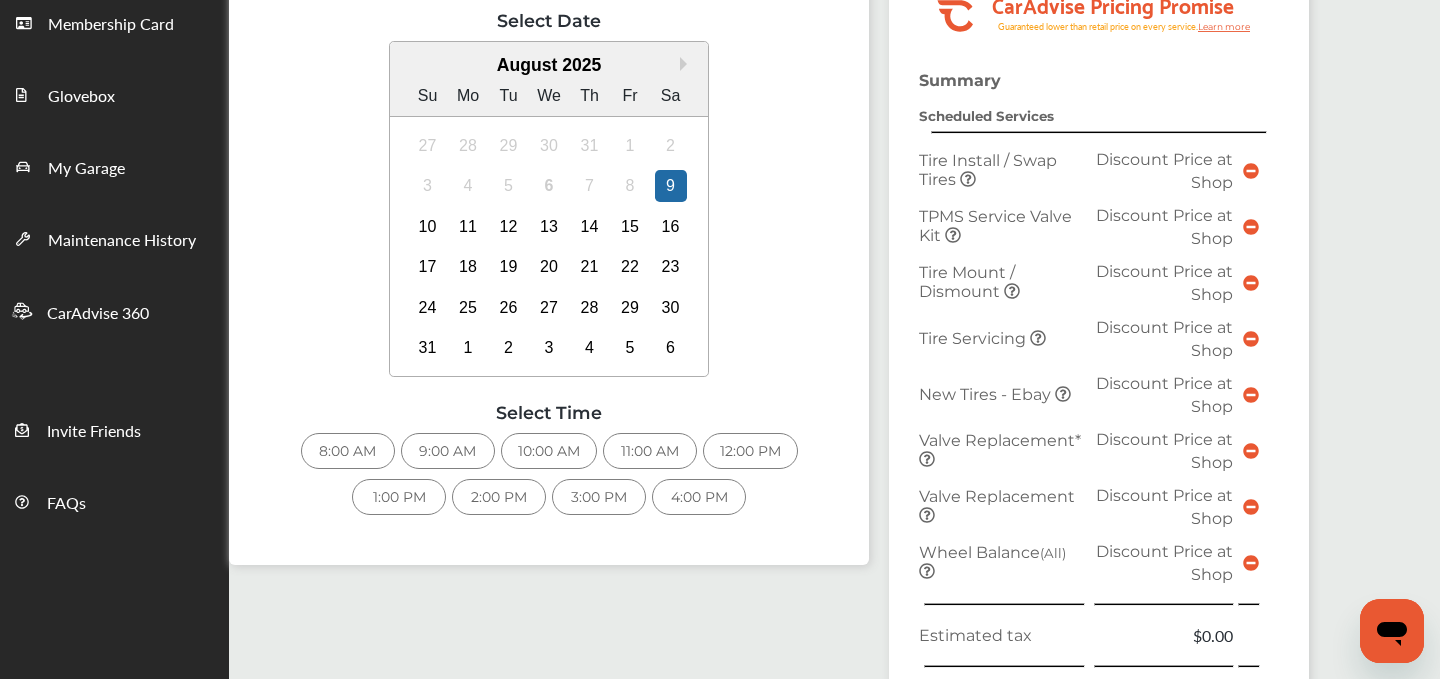 click on "10:00 AM" at bounding box center (549, 451) 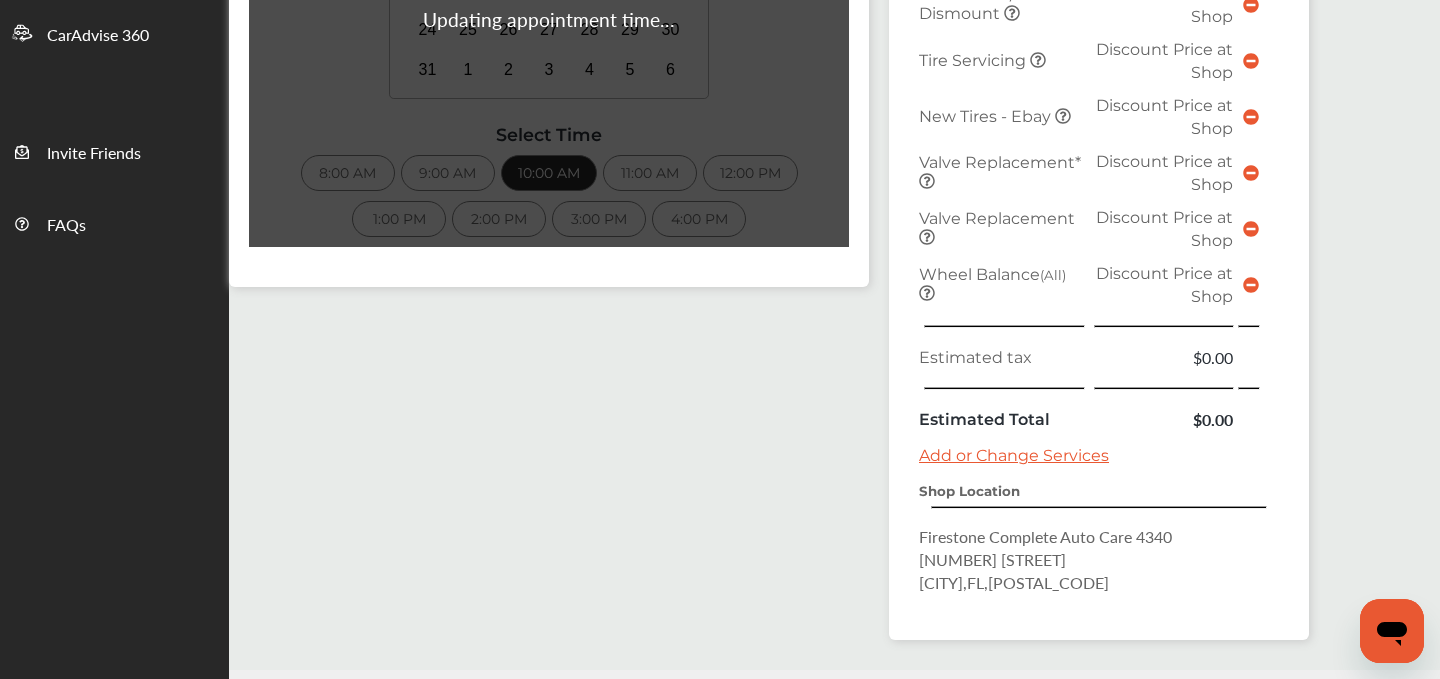 scroll, scrollTop: 596, scrollLeft: 0, axis: vertical 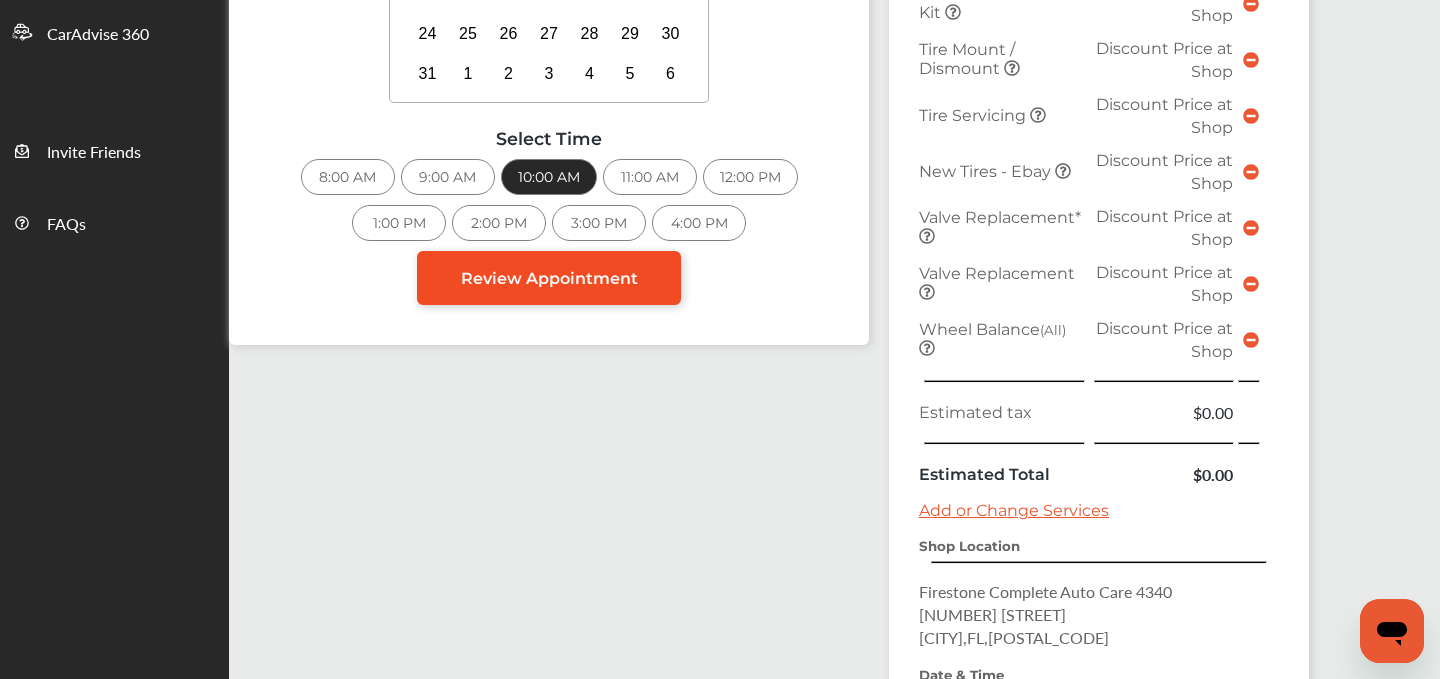 click on "Review Appointment" at bounding box center [549, 278] 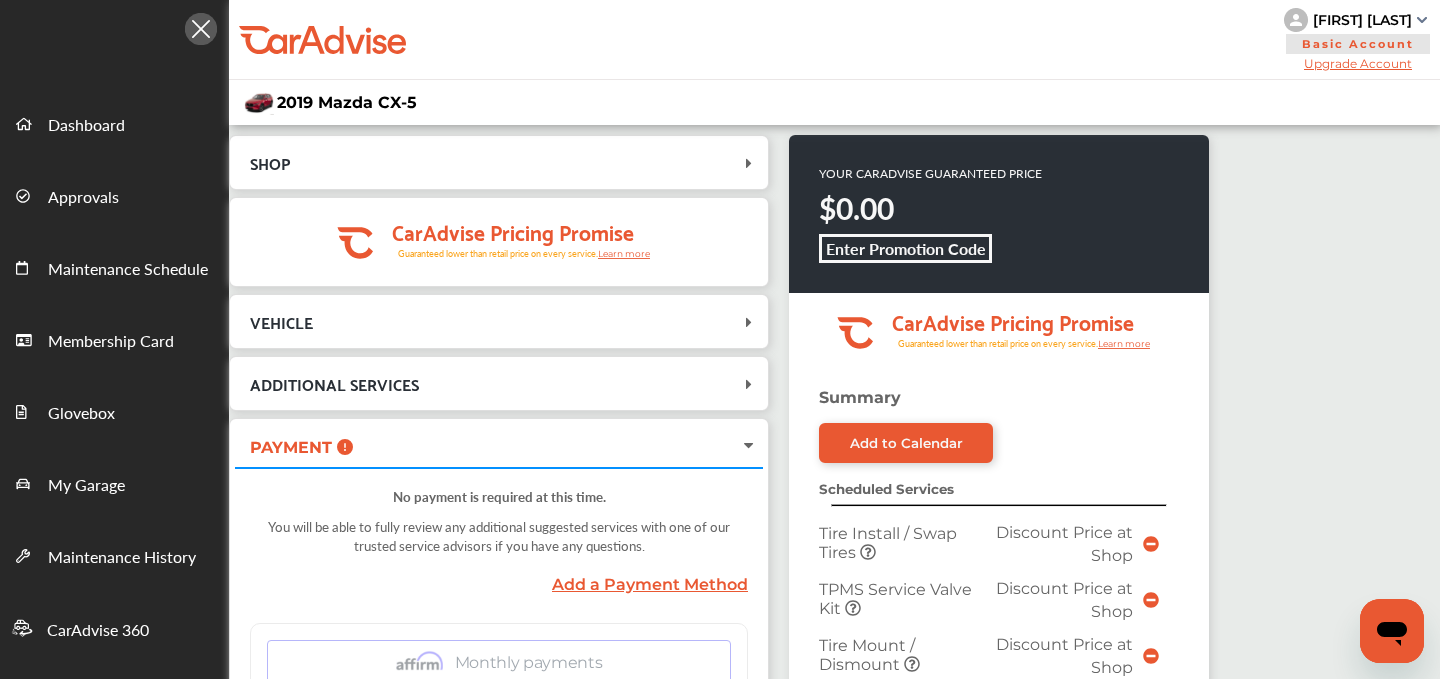 scroll, scrollTop: 909, scrollLeft: 0, axis: vertical 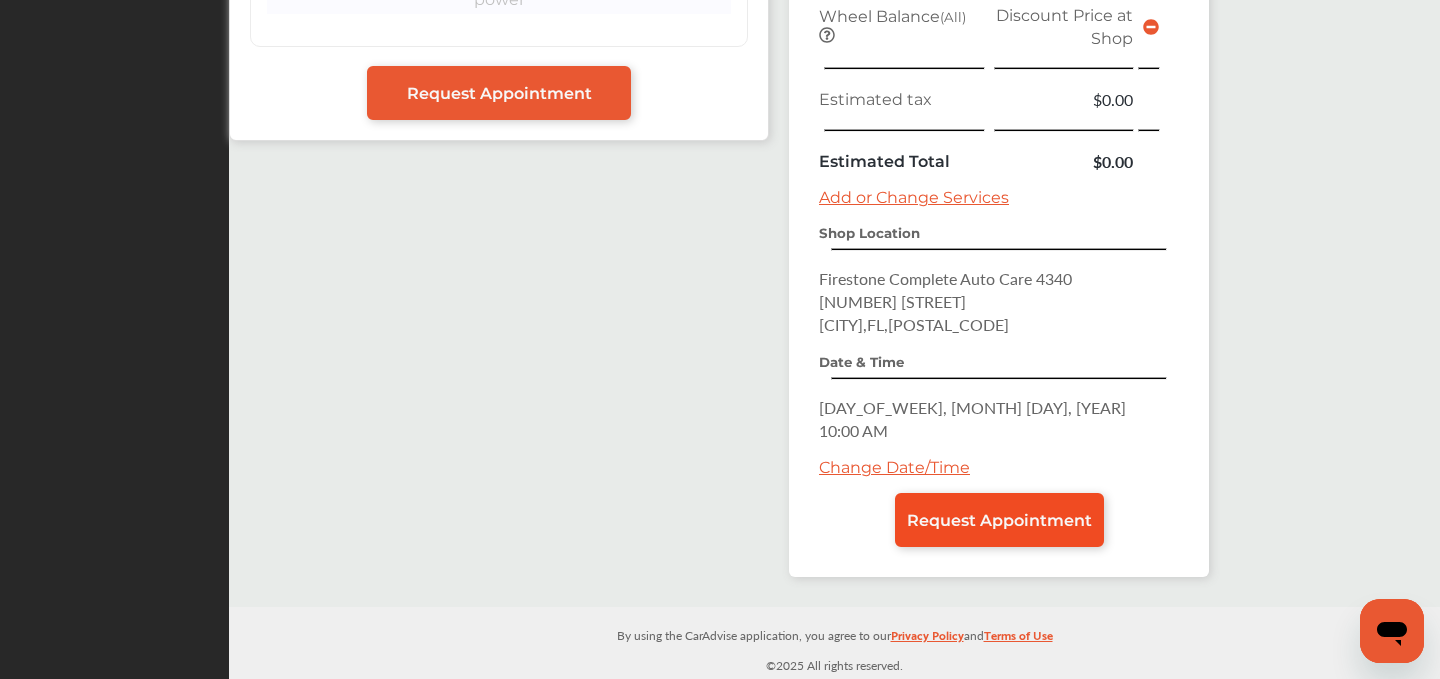 click on "Request Appointment" at bounding box center (999, 520) 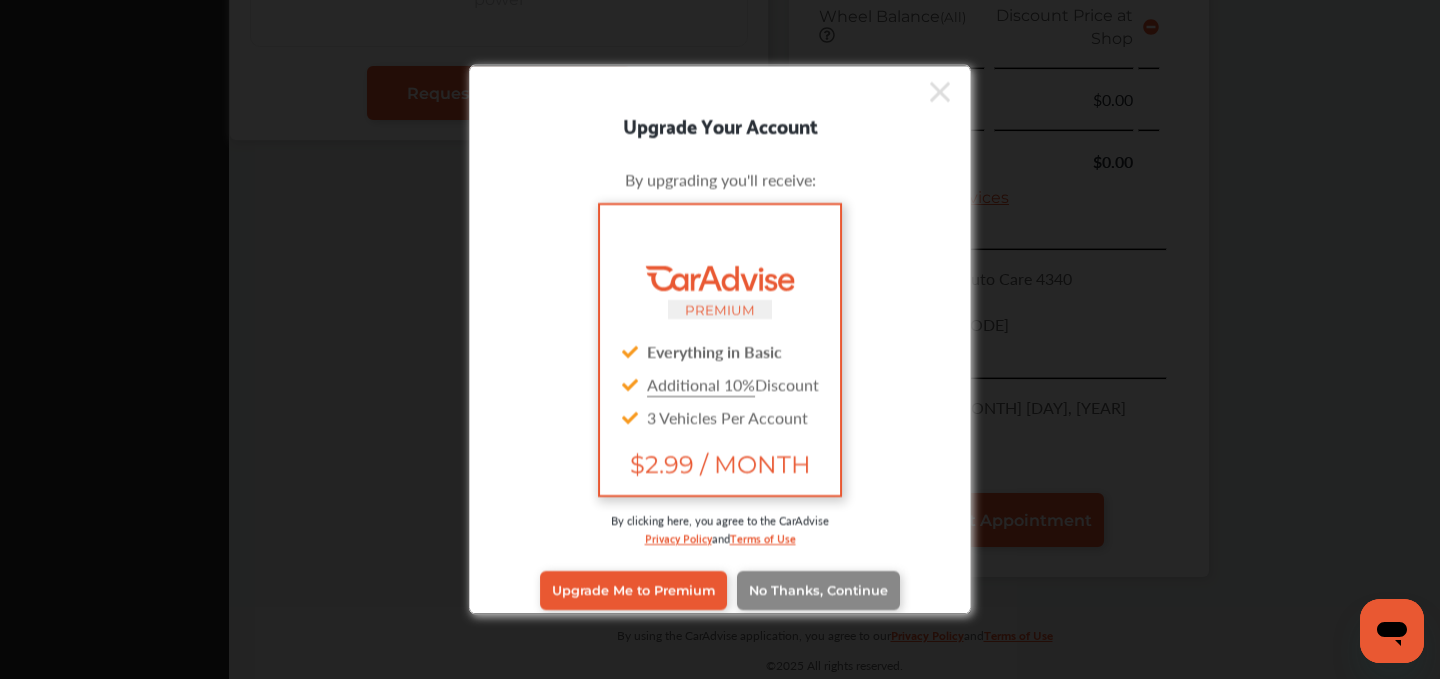 click on "No Thanks, Continue" at bounding box center (818, 590) 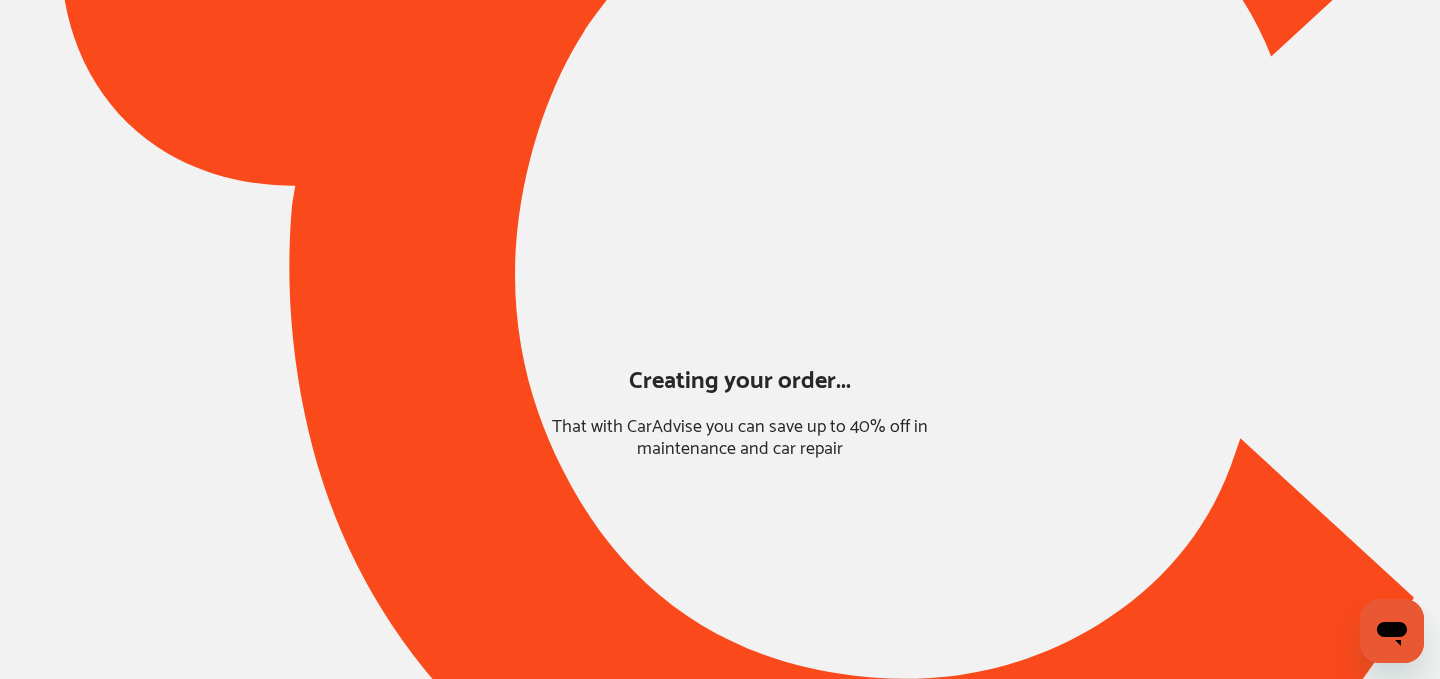 scroll, scrollTop: 174, scrollLeft: 0, axis: vertical 